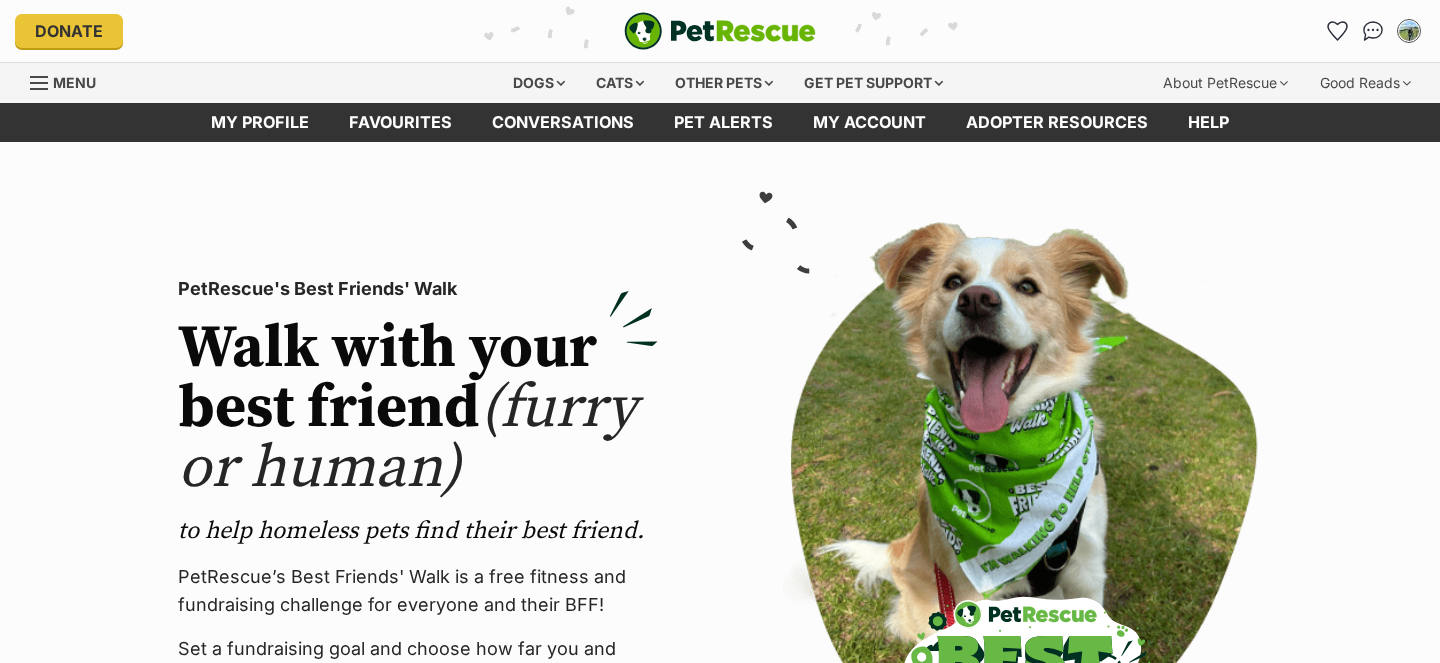 scroll, scrollTop: 0, scrollLeft: 0, axis: both 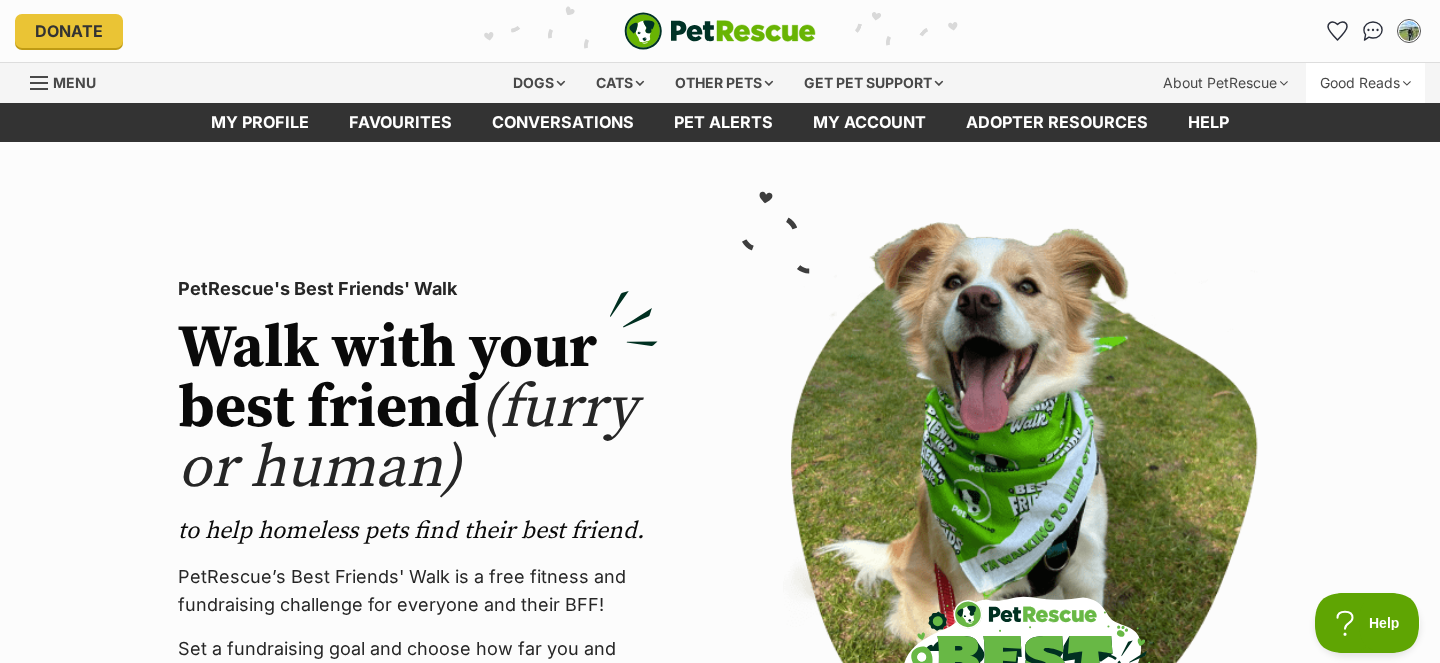 click on "Good Reads" at bounding box center (1365, 83) 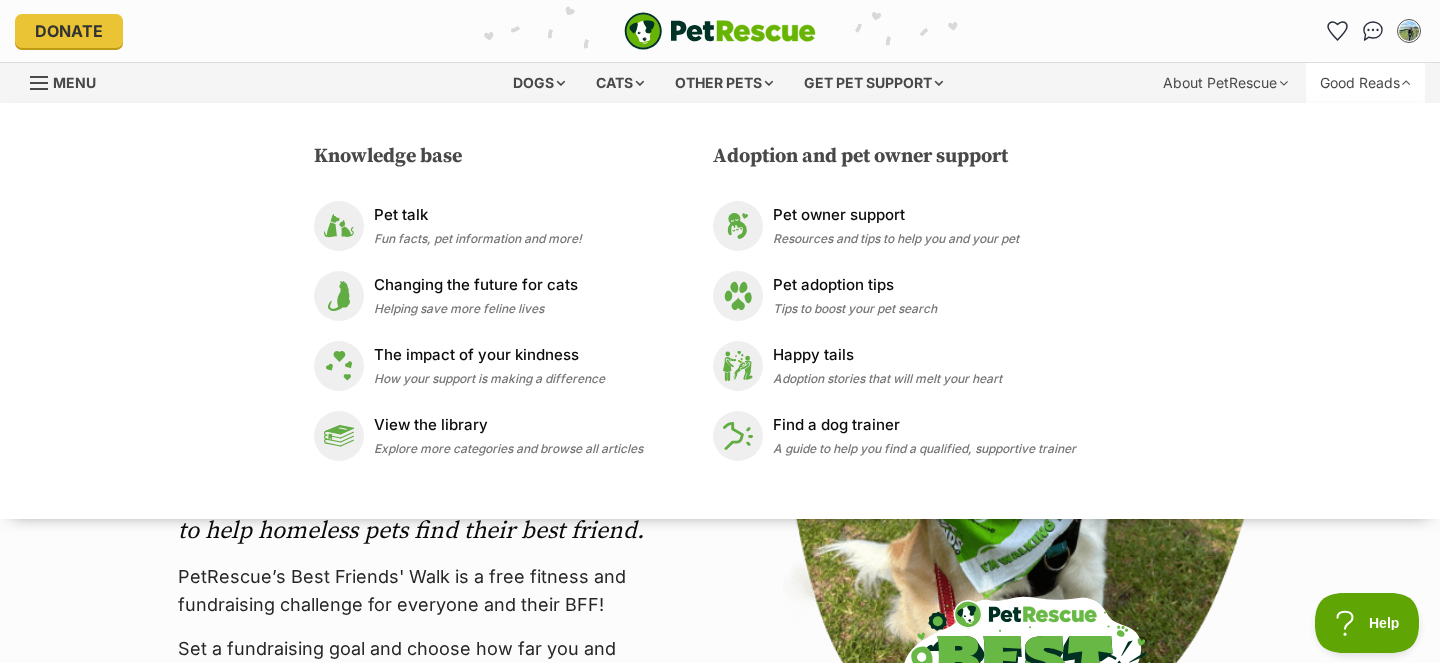 scroll, scrollTop: 0, scrollLeft: 0, axis: both 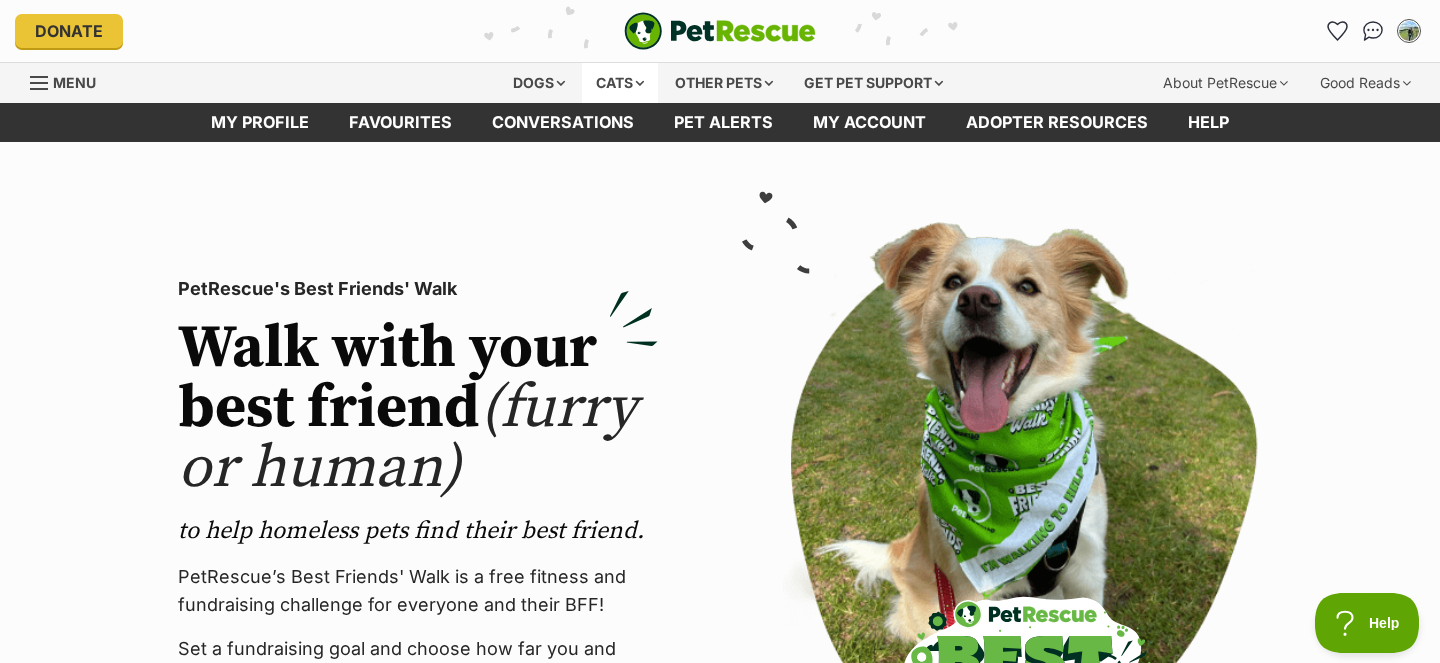 click on "Cats" at bounding box center [620, 83] 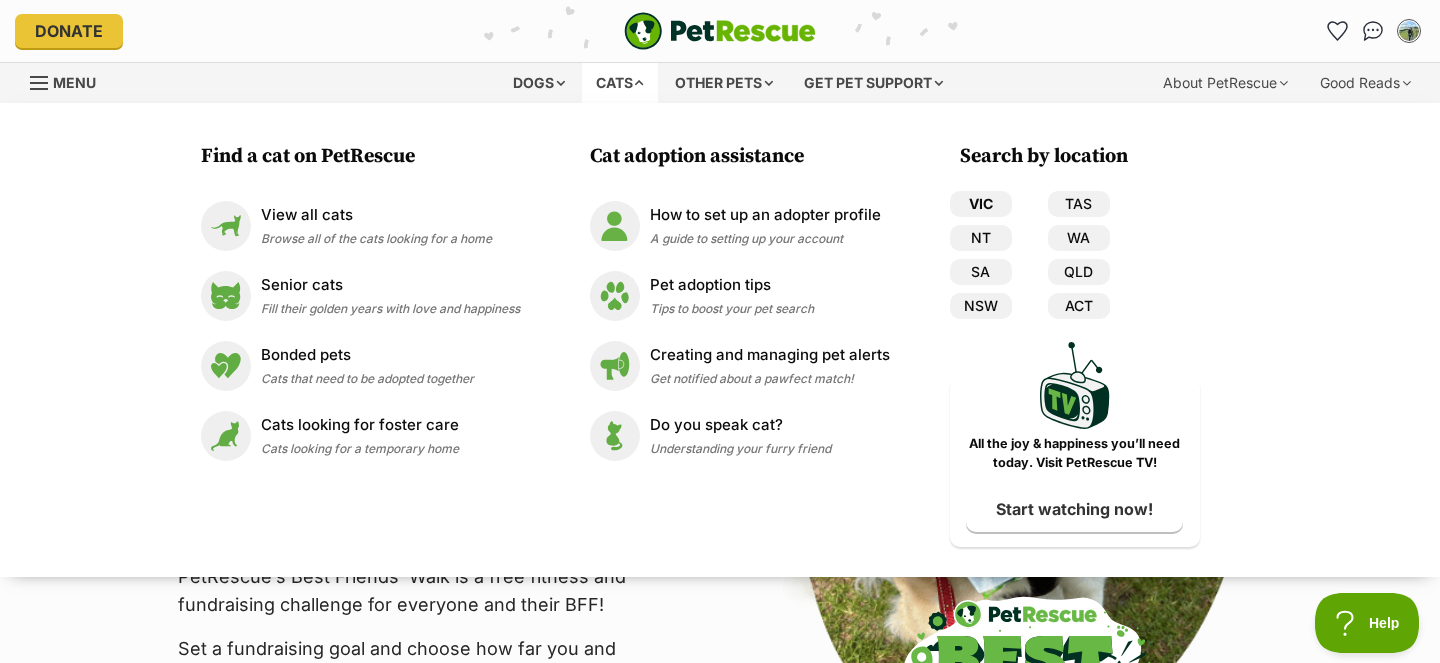 click on "VIC" at bounding box center (981, 204) 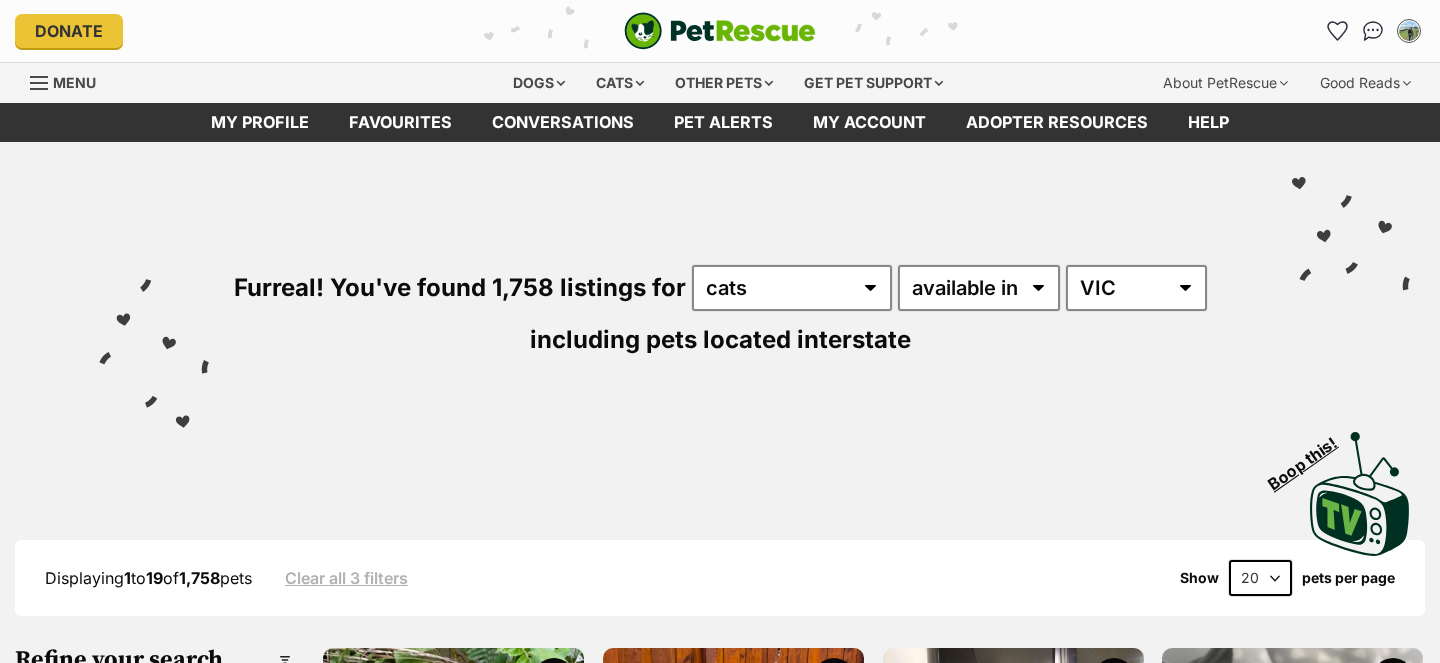 scroll, scrollTop: 0, scrollLeft: 0, axis: both 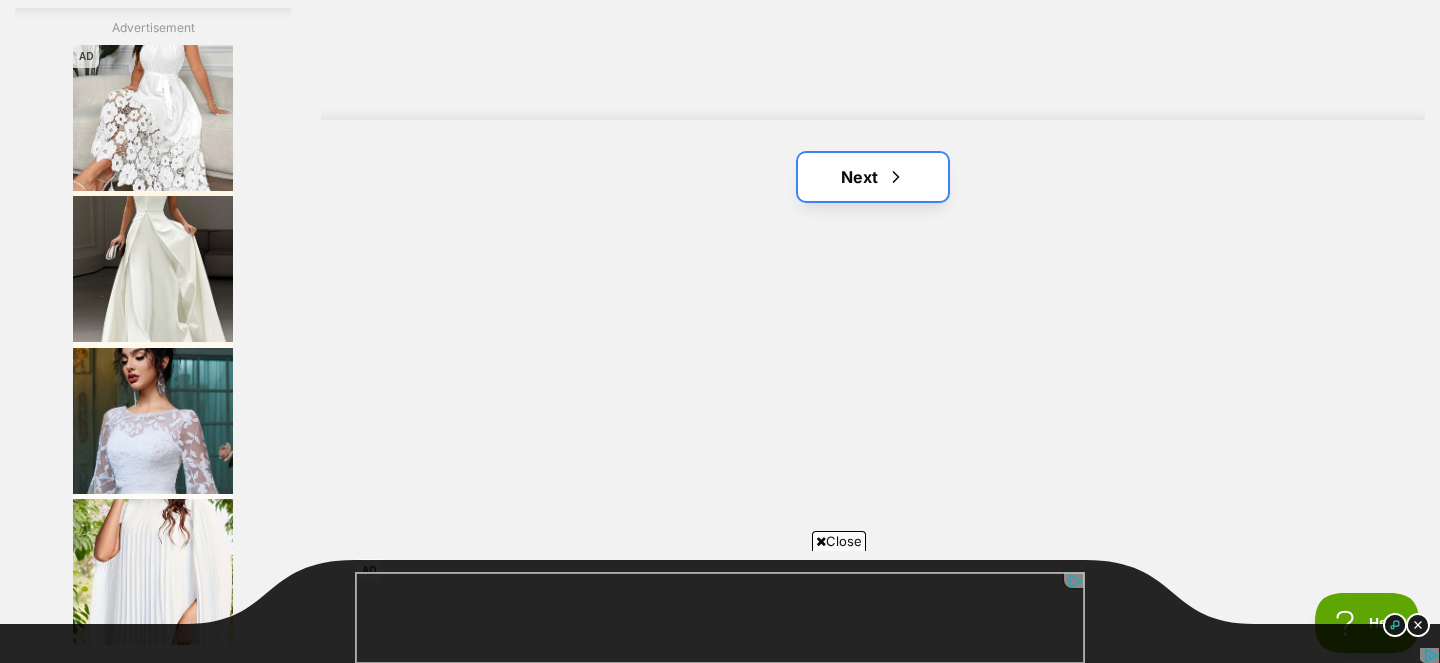 click on "Next" at bounding box center [873, 177] 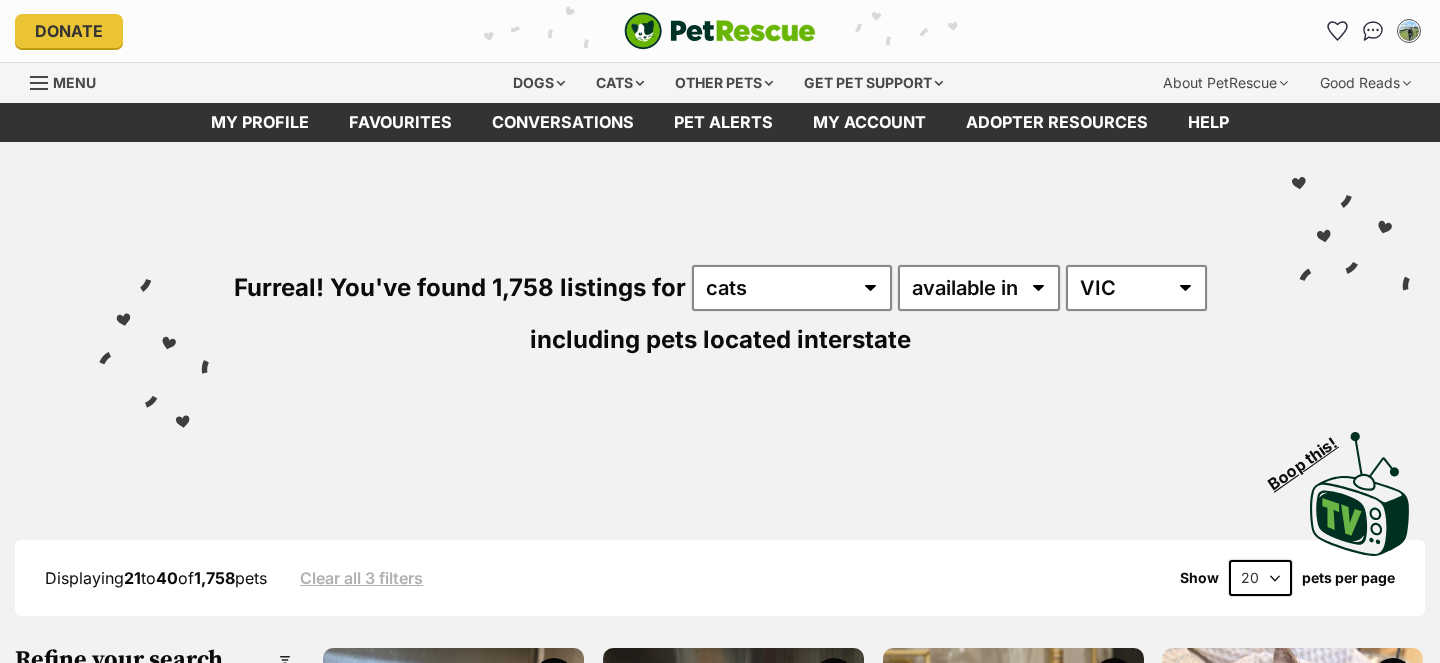 scroll, scrollTop: 271, scrollLeft: 0, axis: vertical 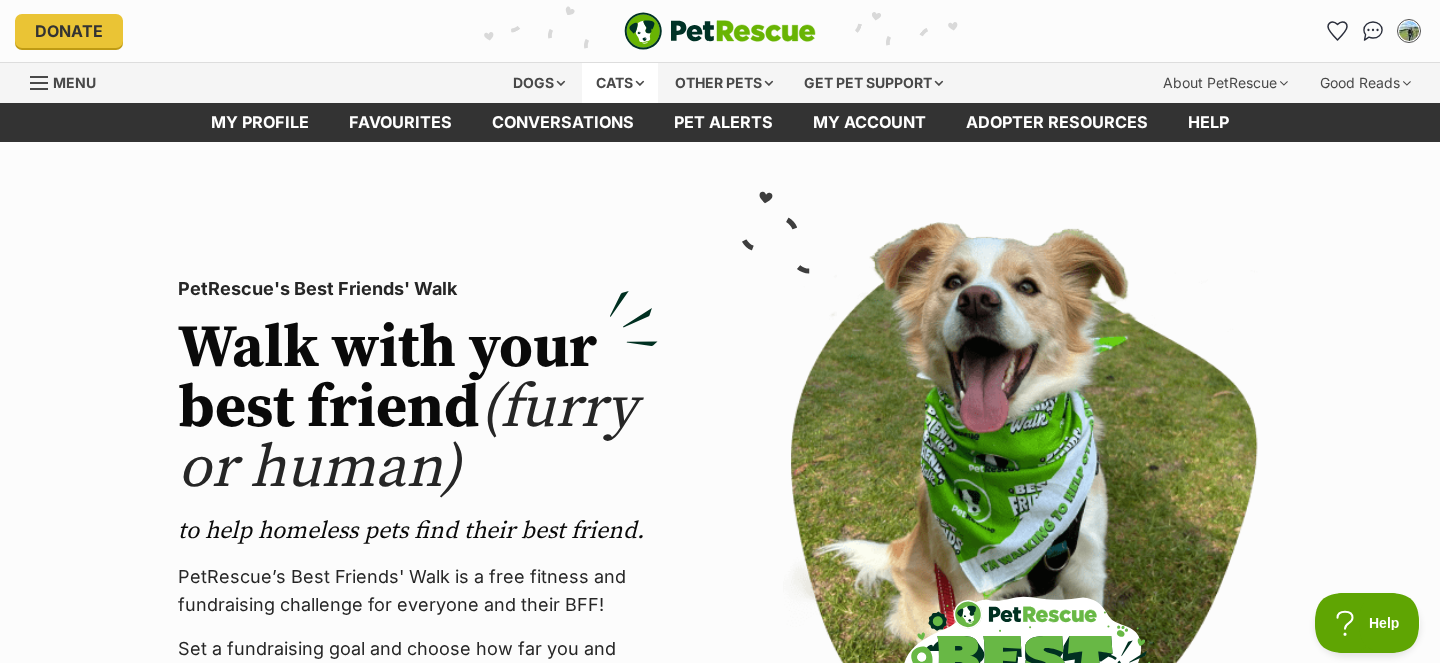 click on "Cats" at bounding box center [620, 83] 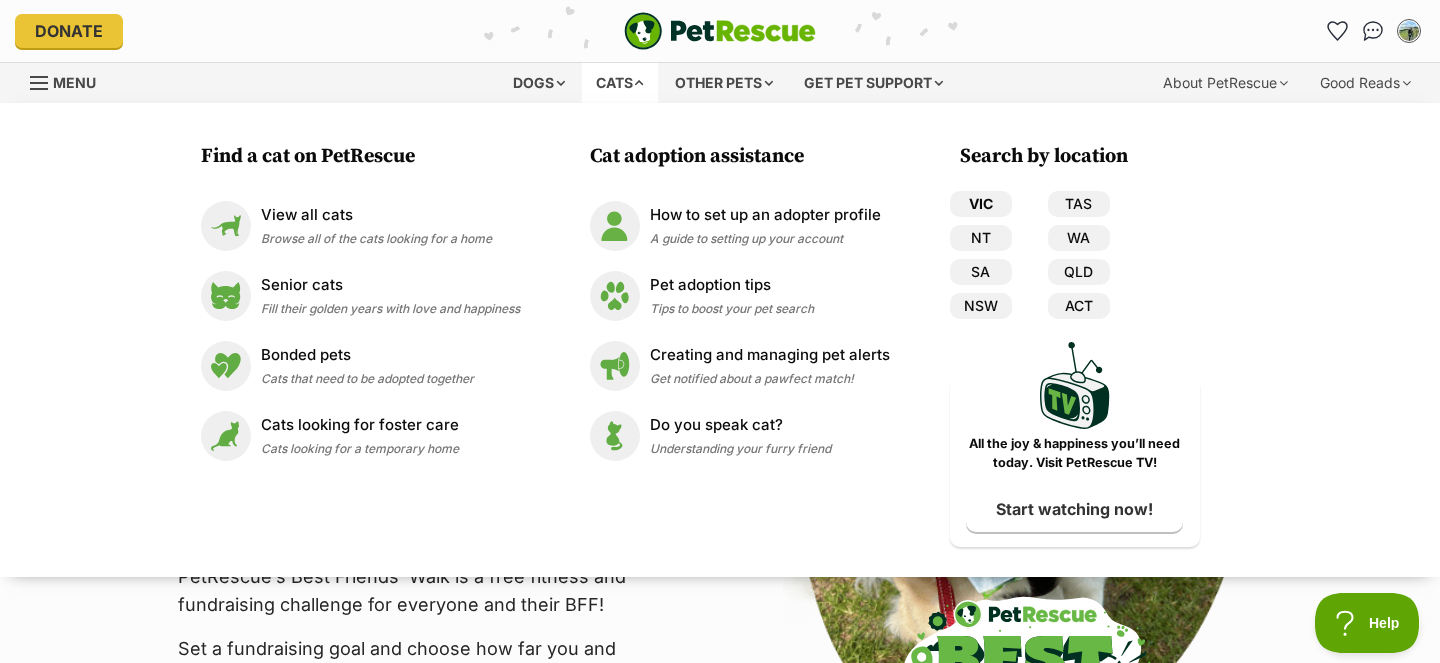 click on "VIC" at bounding box center [981, 204] 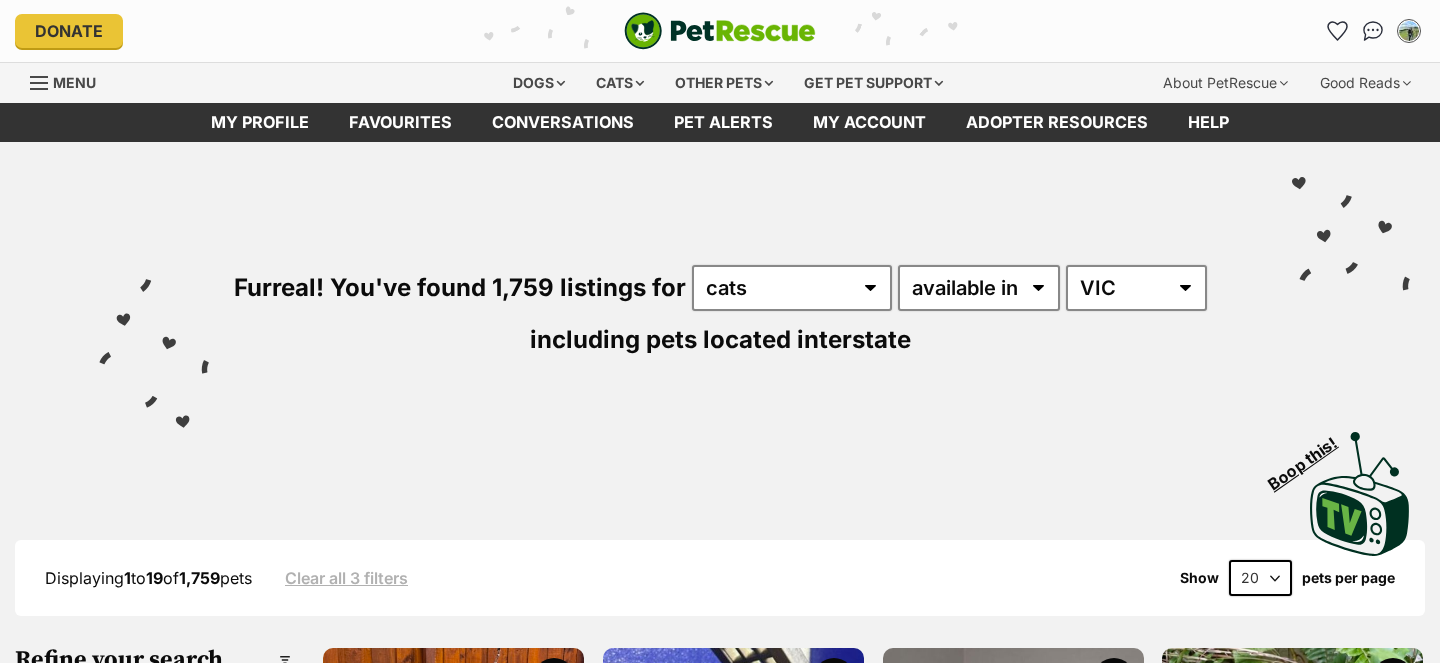 scroll, scrollTop: 0, scrollLeft: 0, axis: both 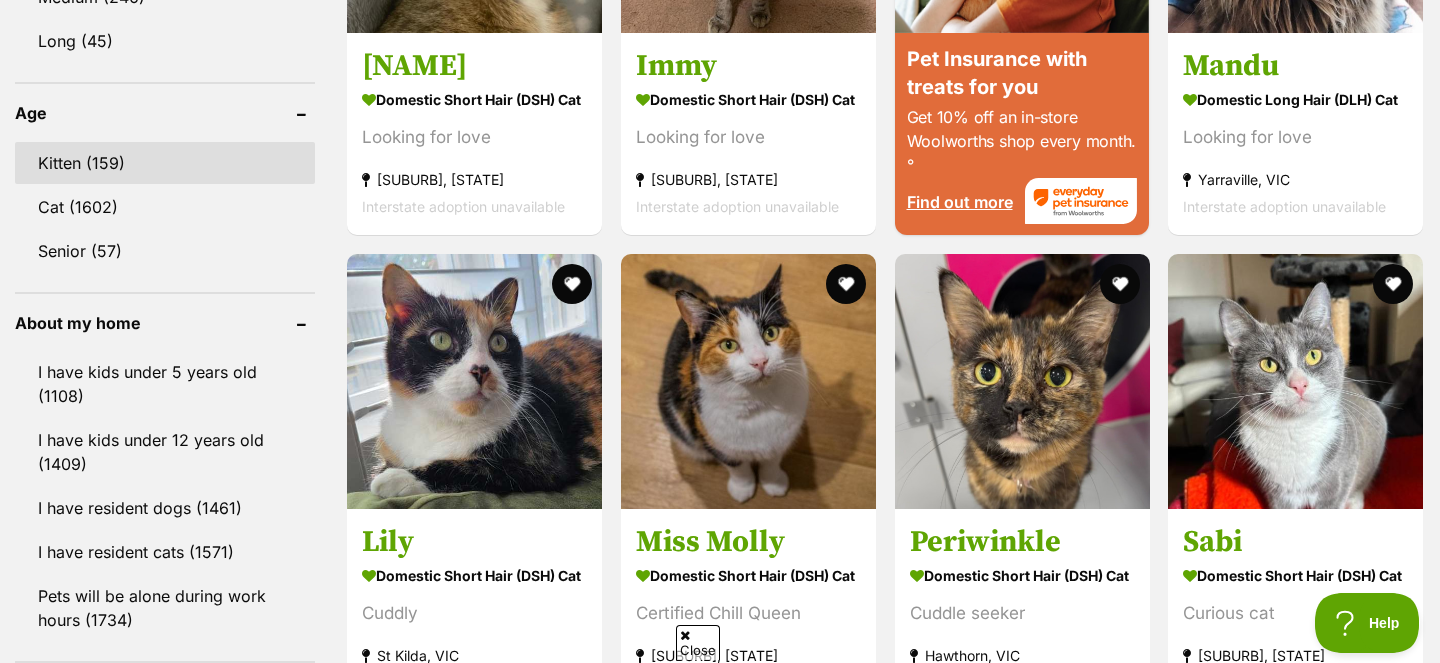 click on "Kitten (159)" at bounding box center [165, 163] 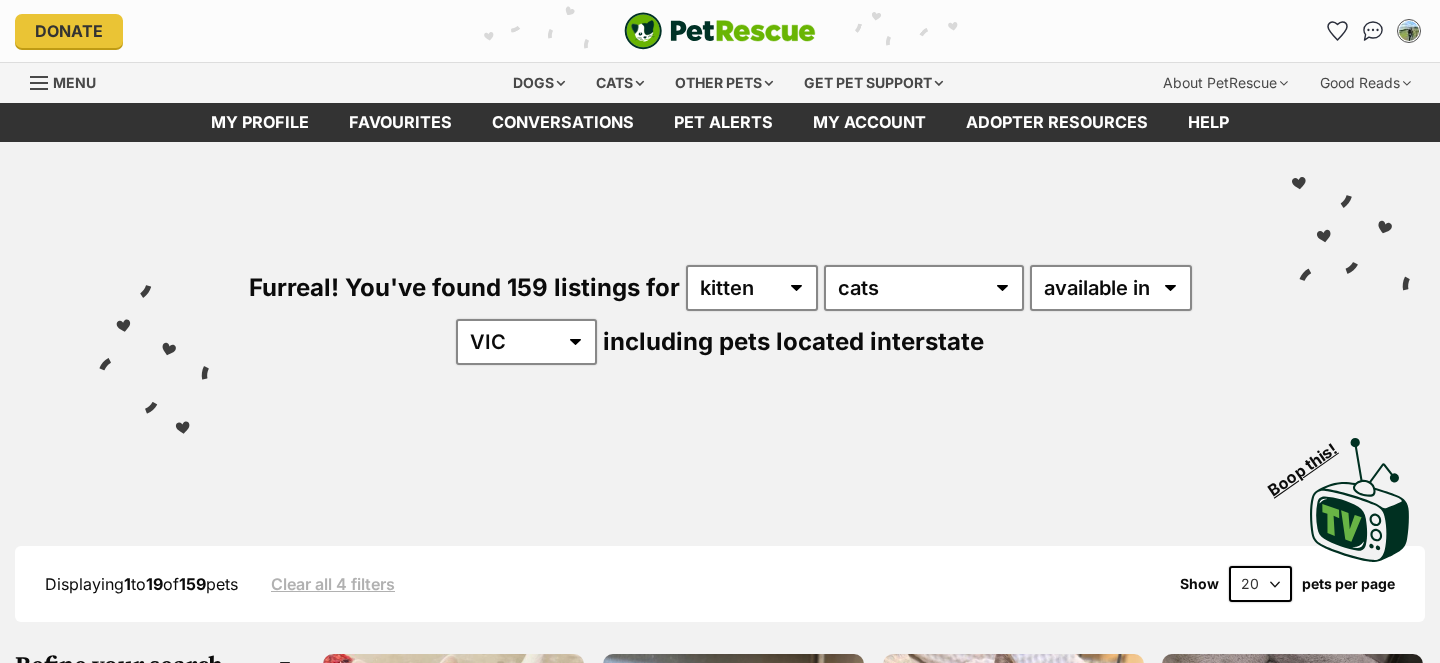 scroll, scrollTop: 0, scrollLeft: 0, axis: both 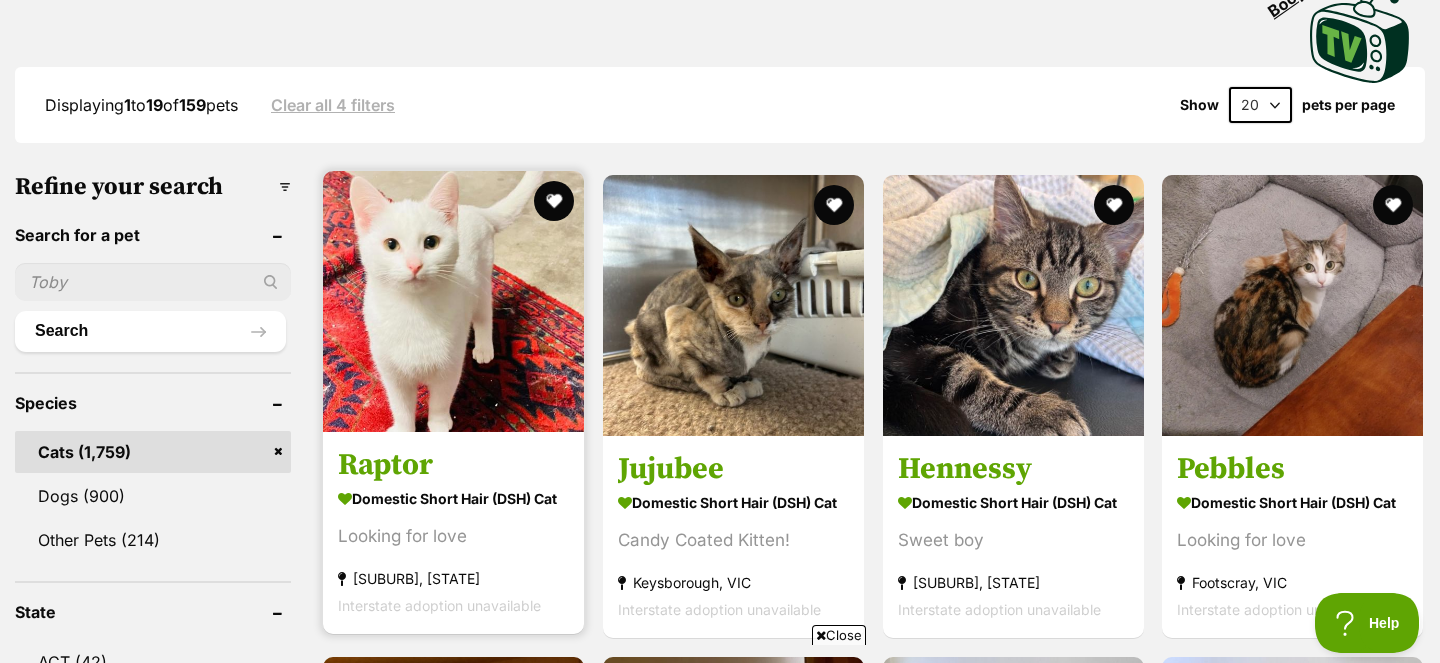 click on "Raptor" at bounding box center (453, 465) 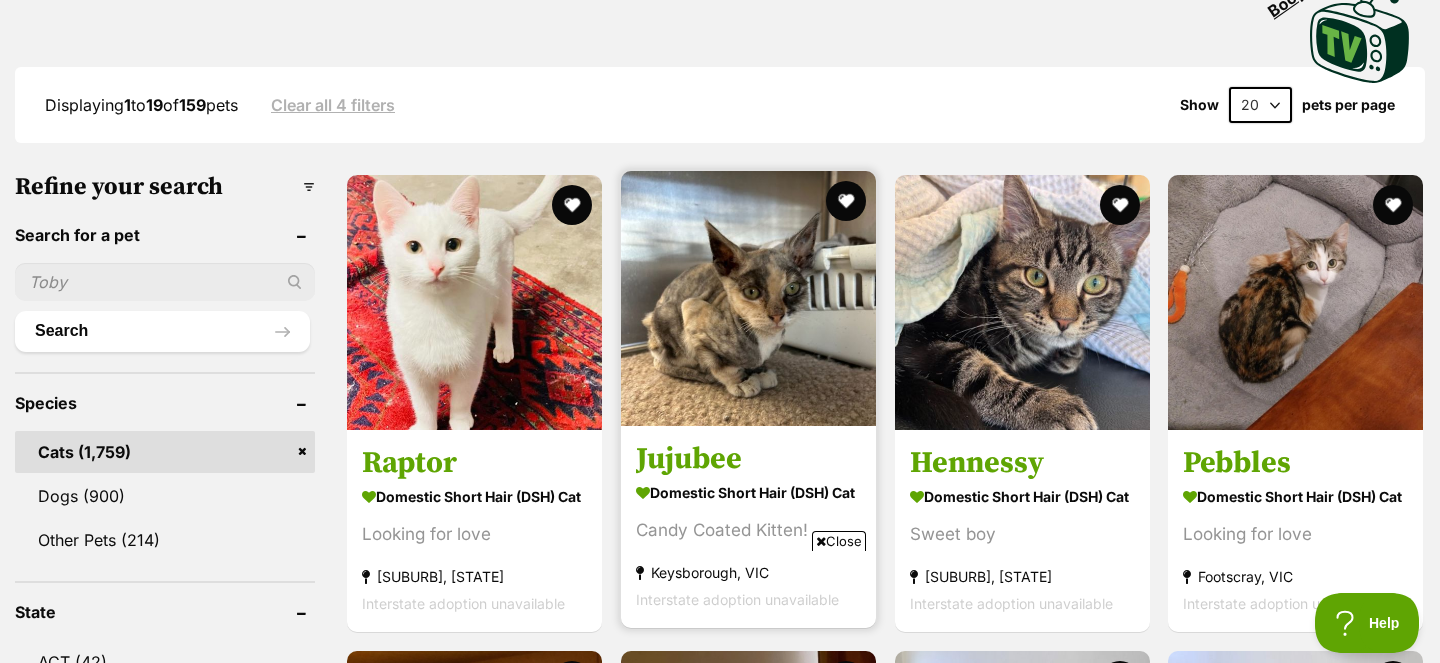 scroll, scrollTop: 0, scrollLeft: 0, axis: both 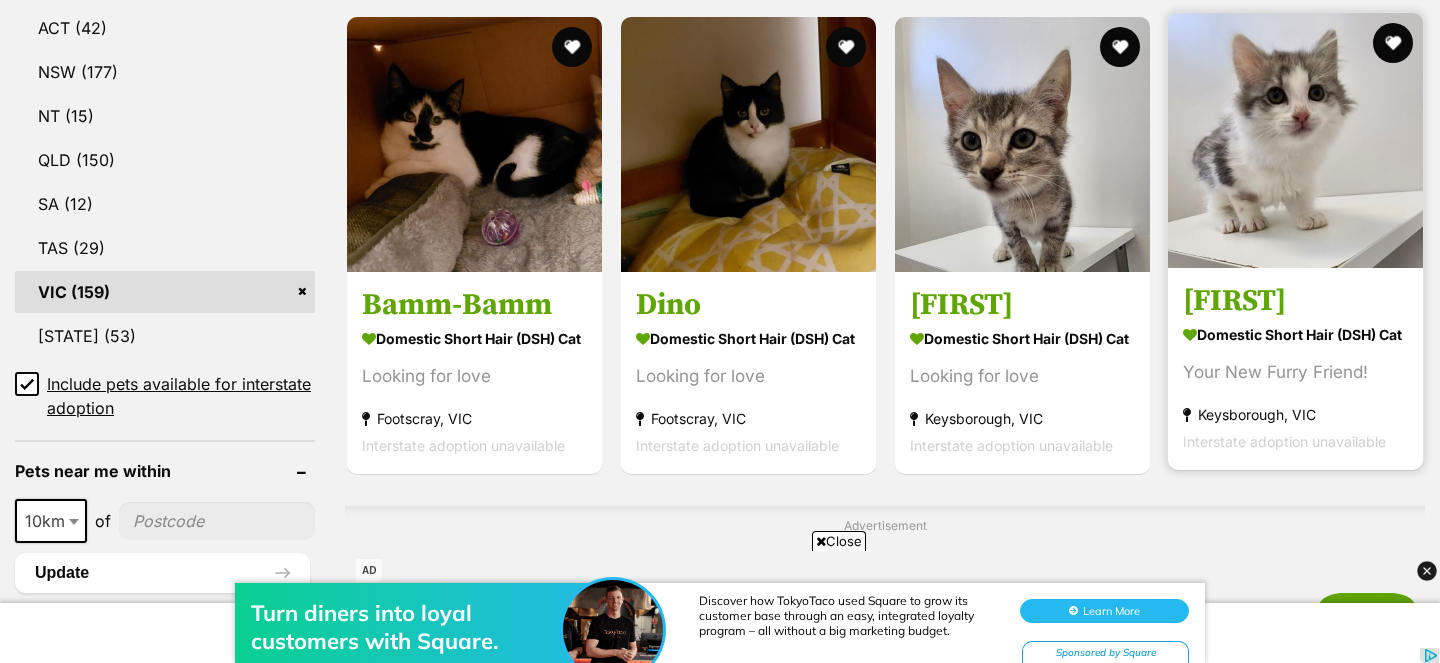 click on "Edward" at bounding box center [1295, 301] 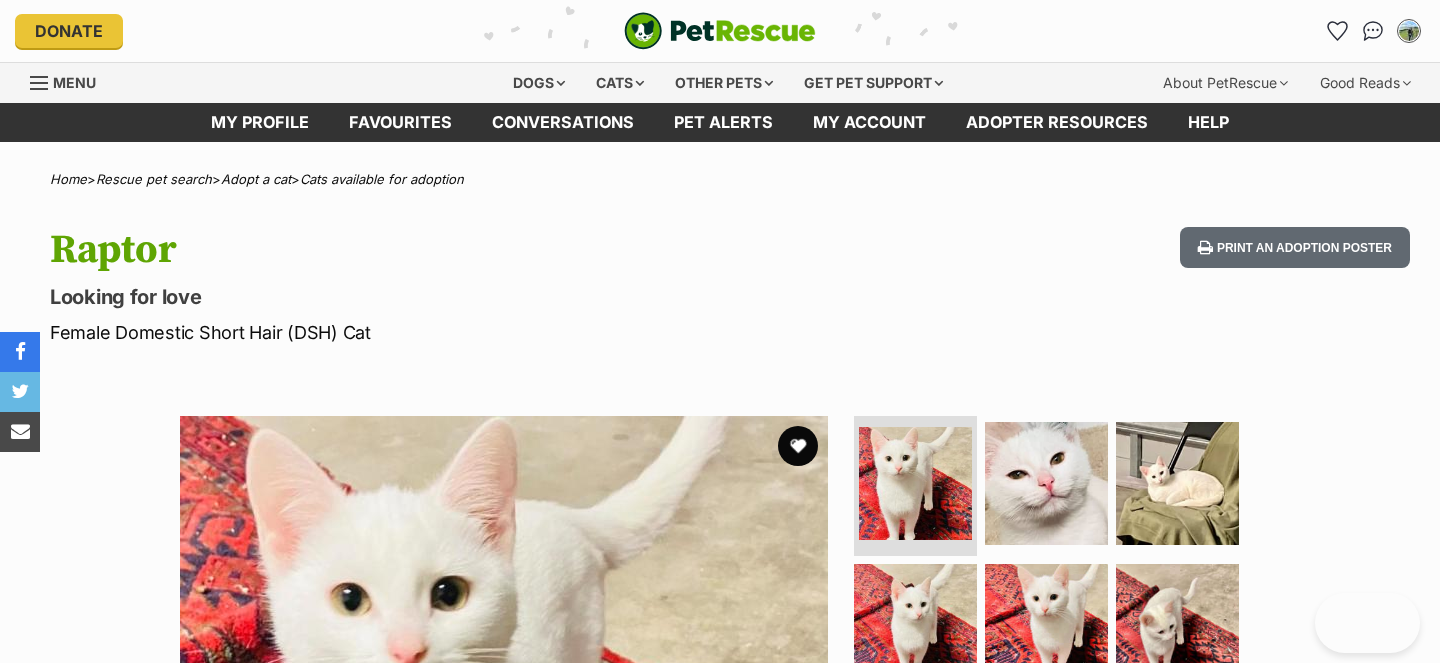 scroll, scrollTop: 0, scrollLeft: 0, axis: both 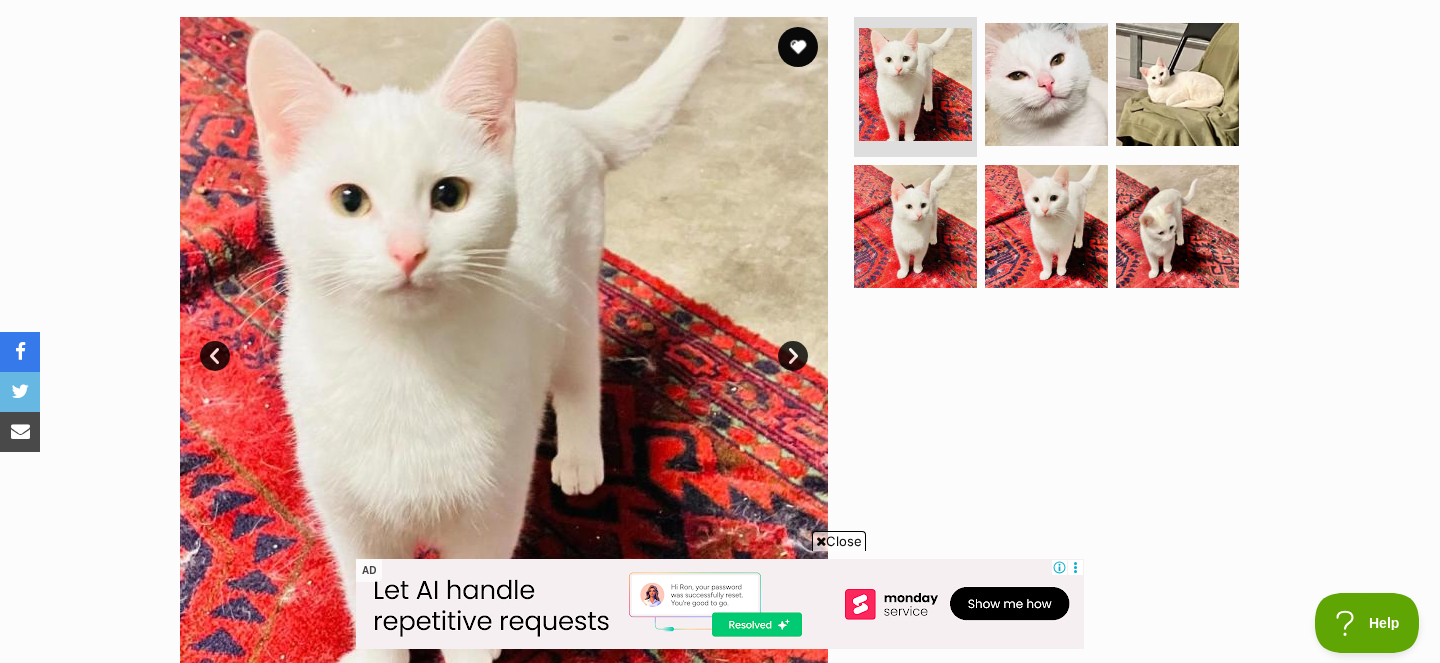 click on "Next" at bounding box center (793, 356) 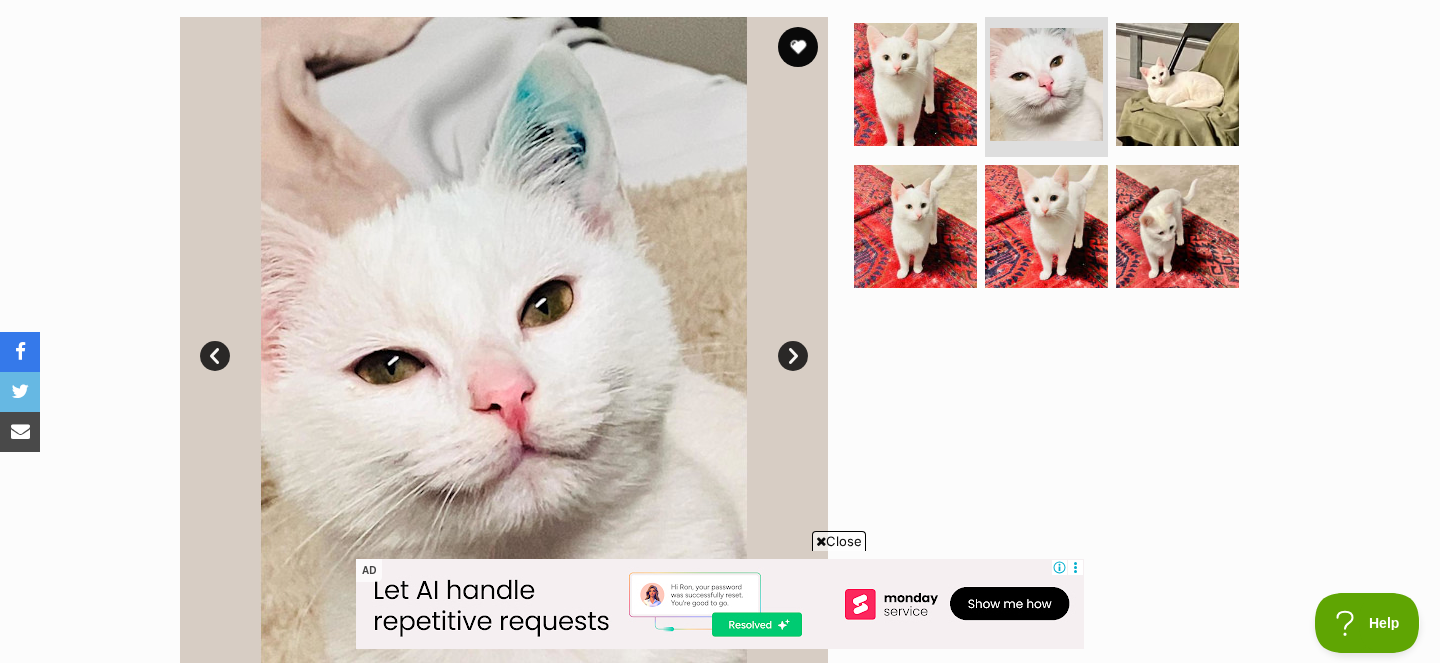 click on "Next" at bounding box center [793, 356] 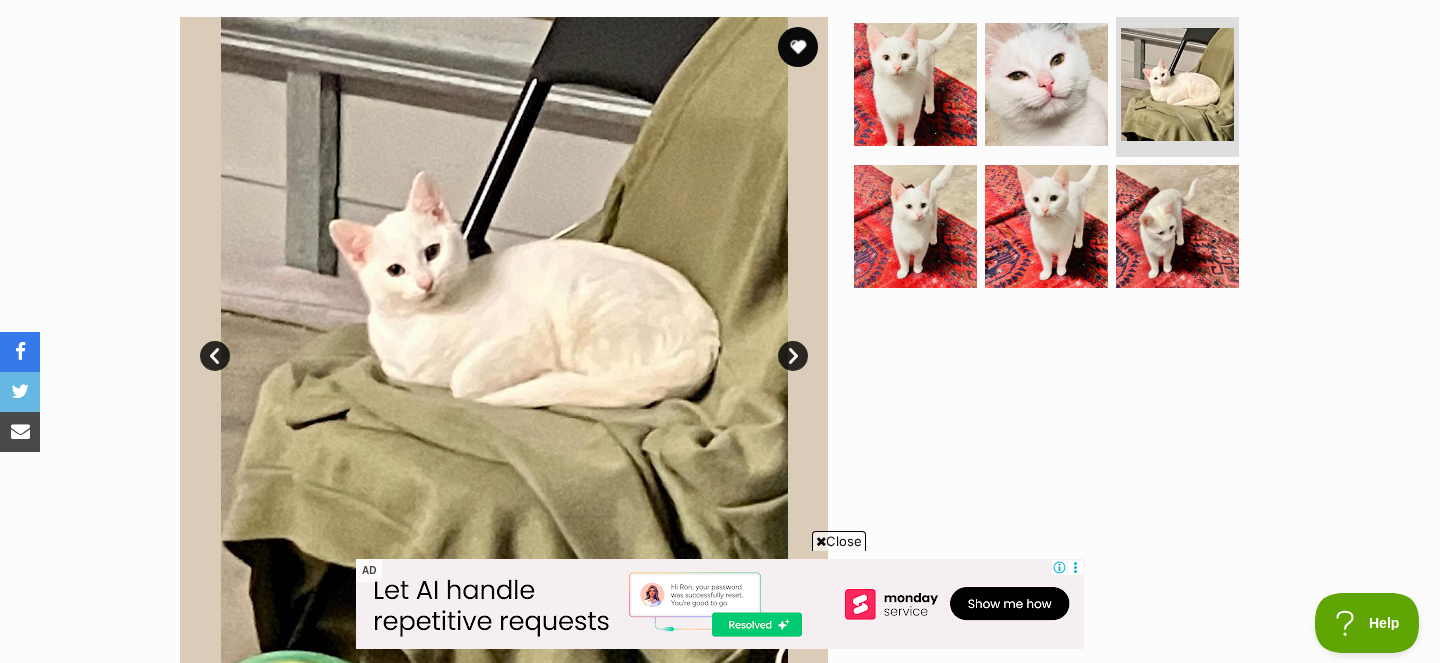 click on "Next" at bounding box center [793, 356] 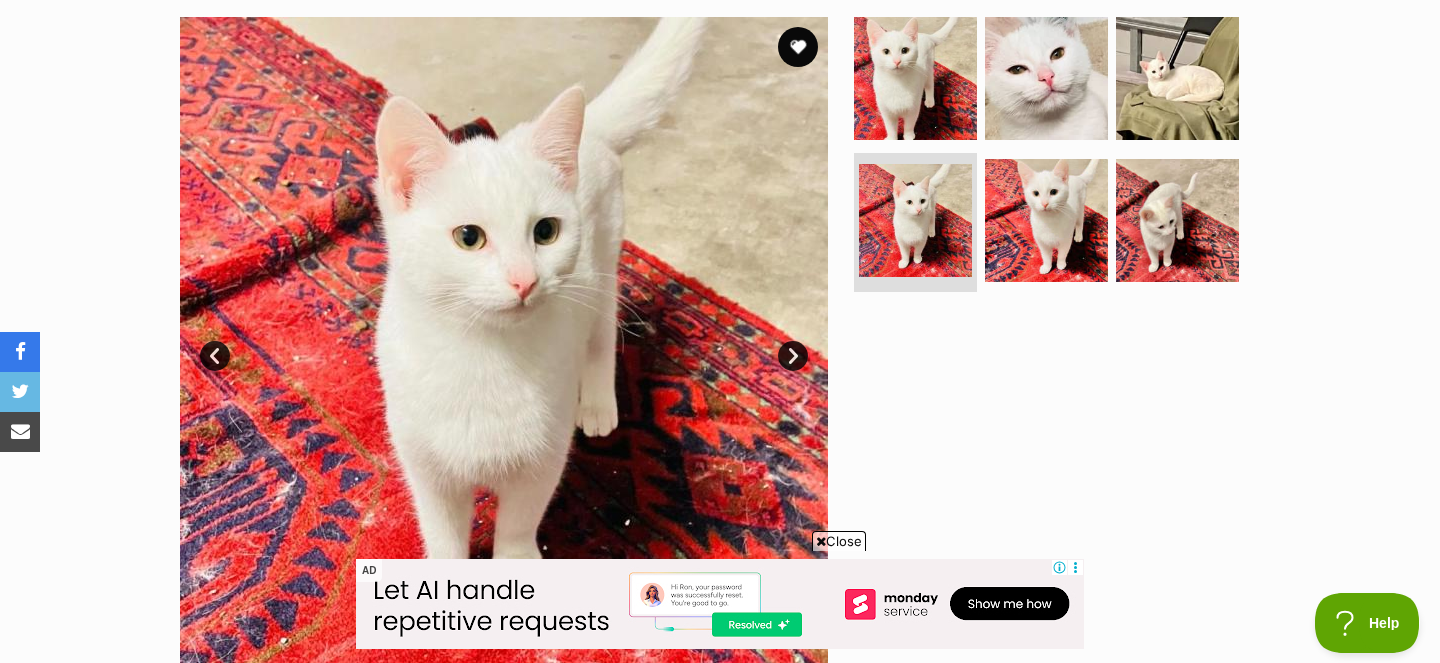 click on "Next" at bounding box center (793, 356) 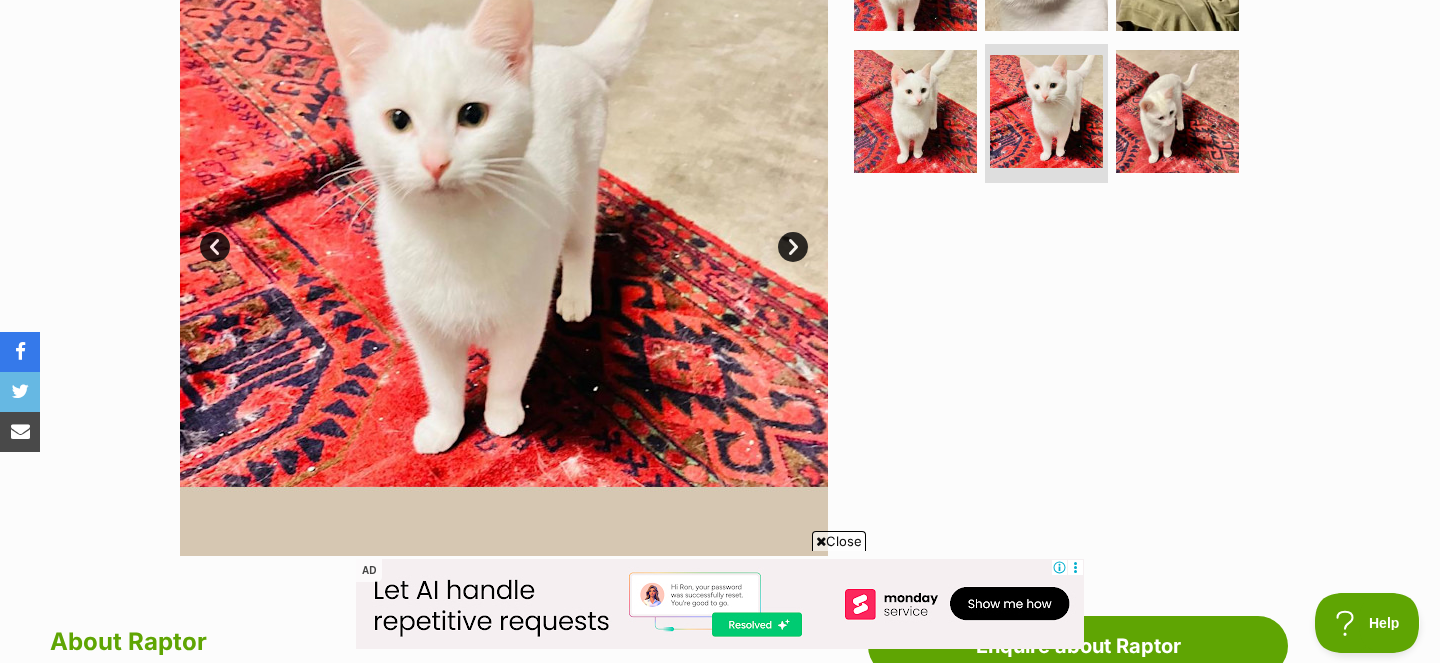 scroll, scrollTop: 511, scrollLeft: 0, axis: vertical 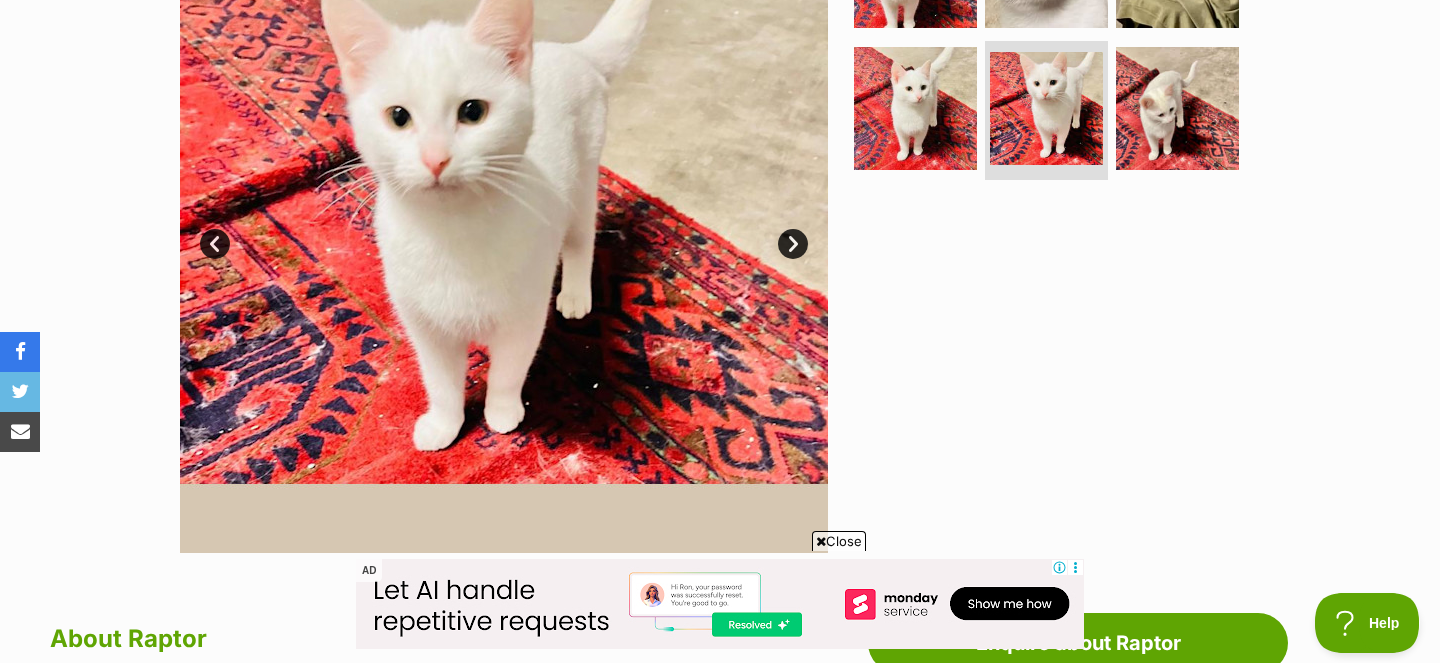 click on "Next" at bounding box center [793, 244] 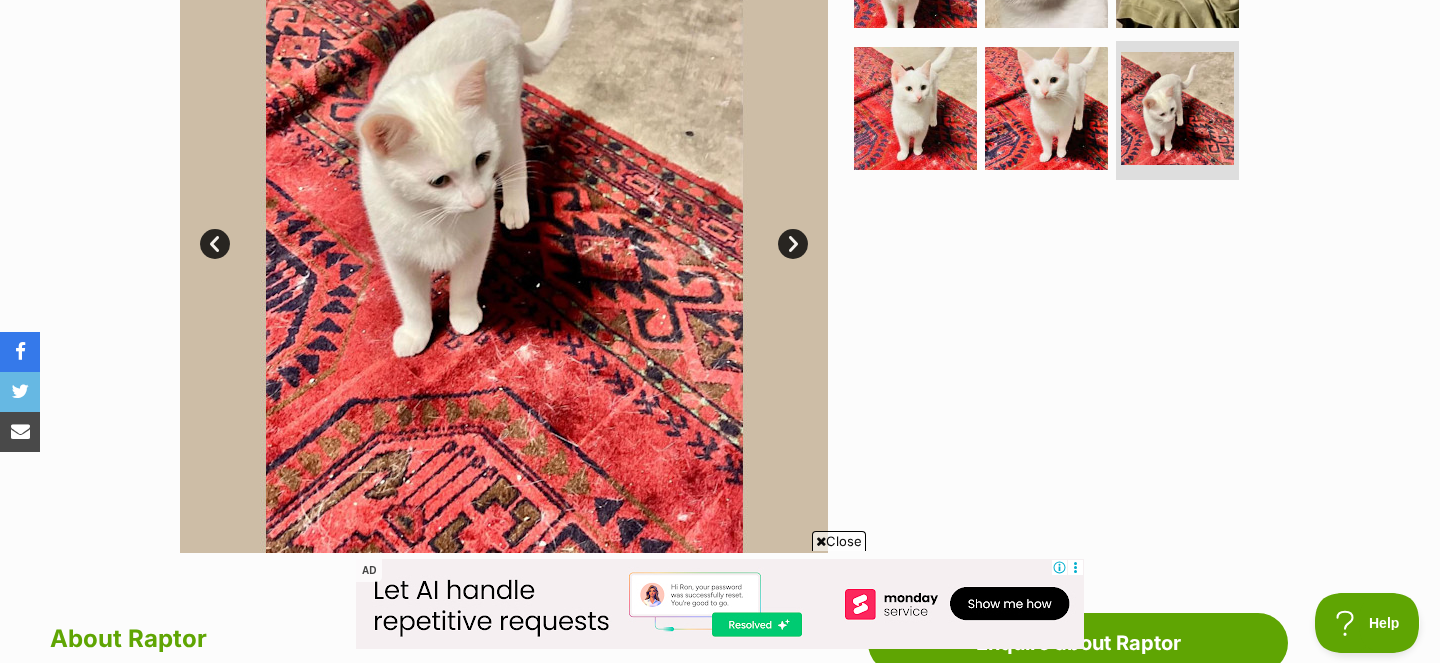click on "Next" at bounding box center (793, 244) 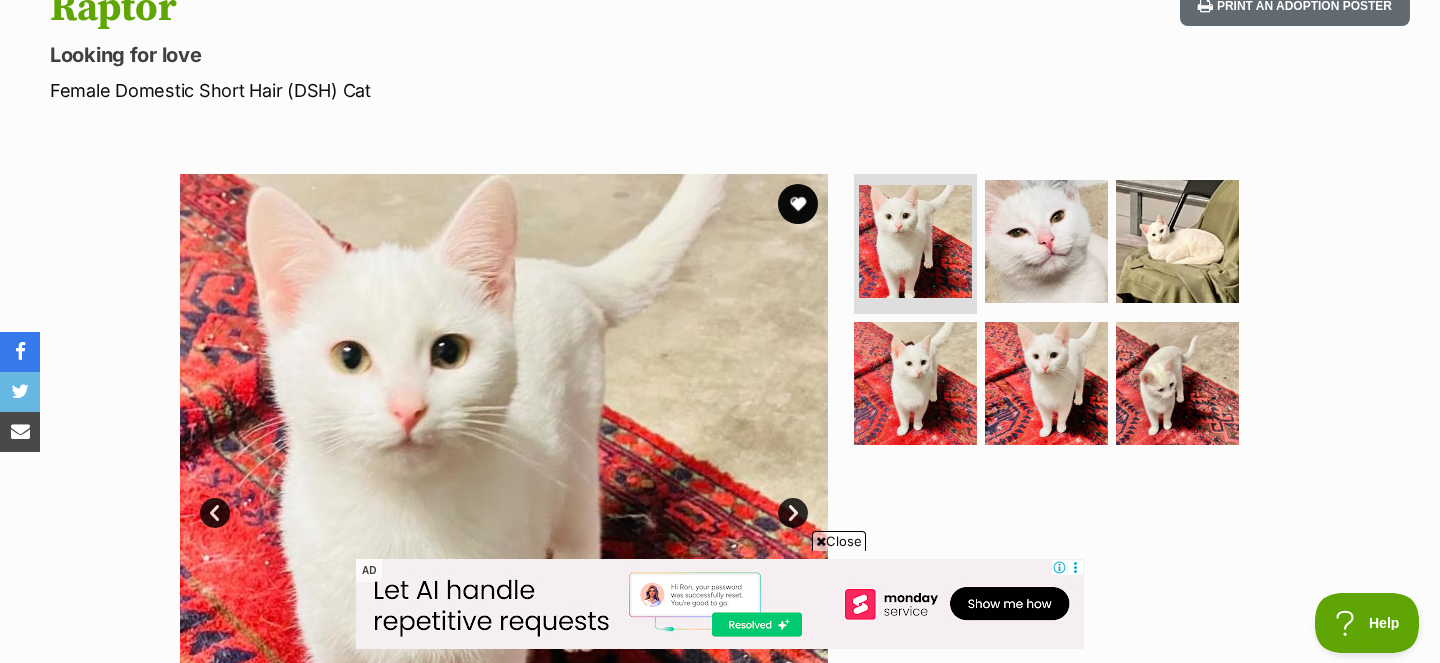 scroll, scrollTop: 100, scrollLeft: 0, axis: vertical 